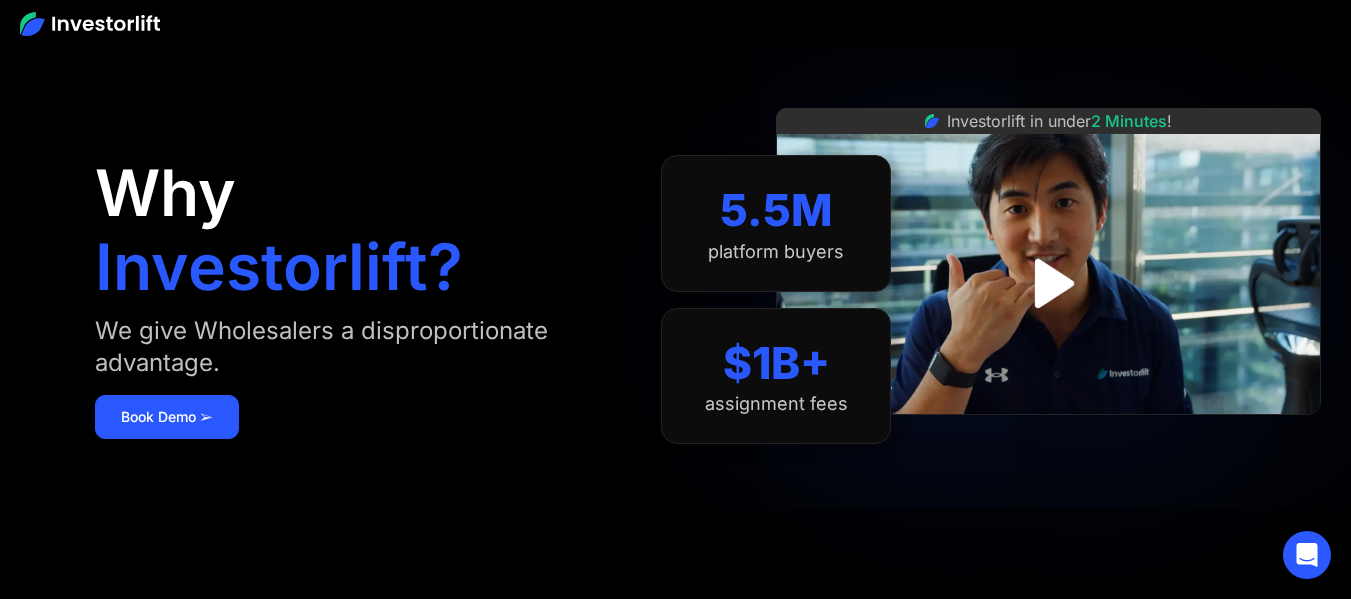 scroll, scrollTop: 600, scrollLeft: 0, axis: vertical 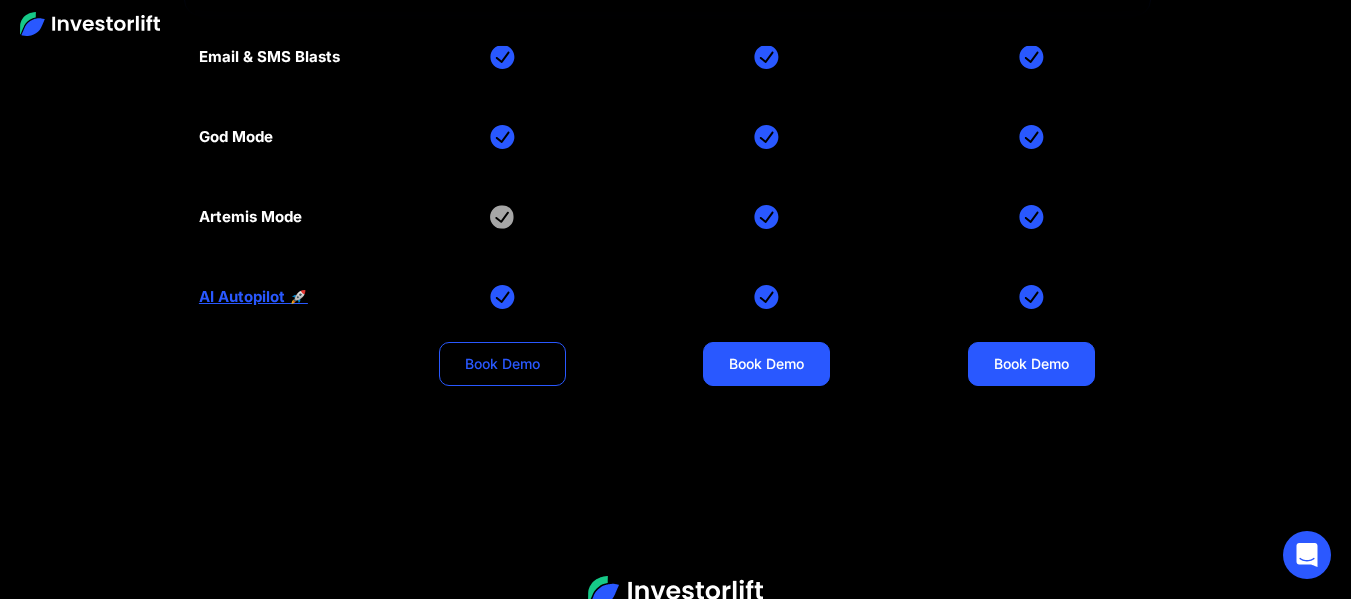click on "Book Demo" at bounding box center (502, 364) 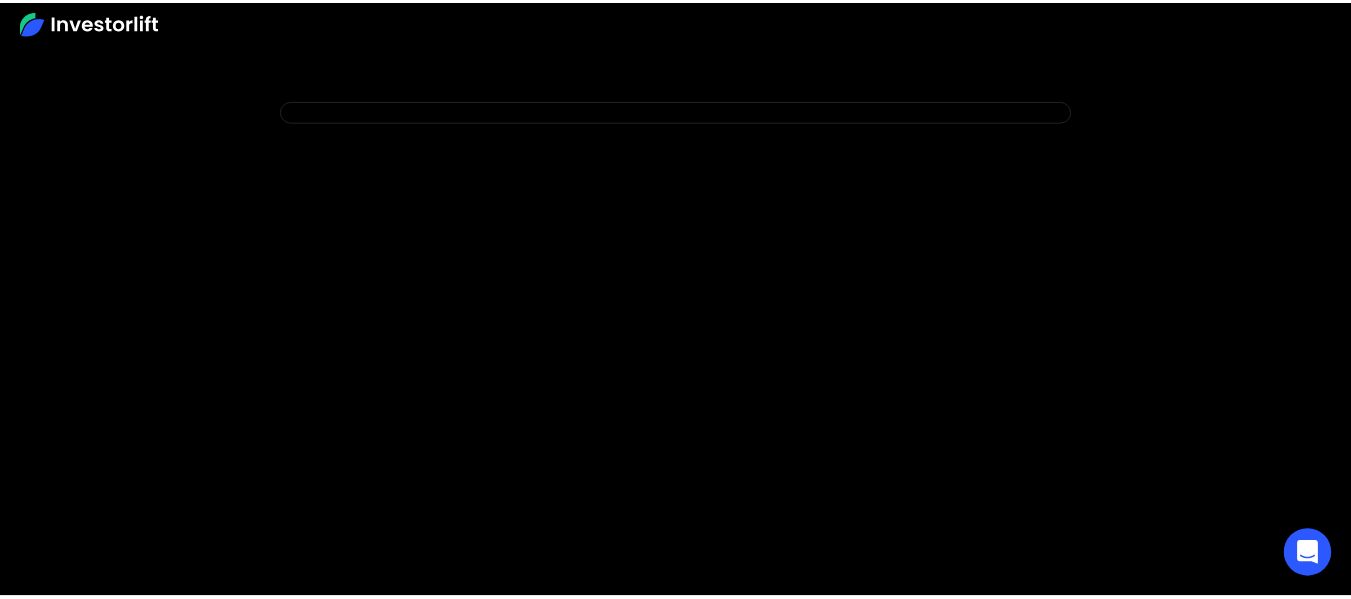 scroll, scrollTop: 0, scrollLeft: 0, axis: both 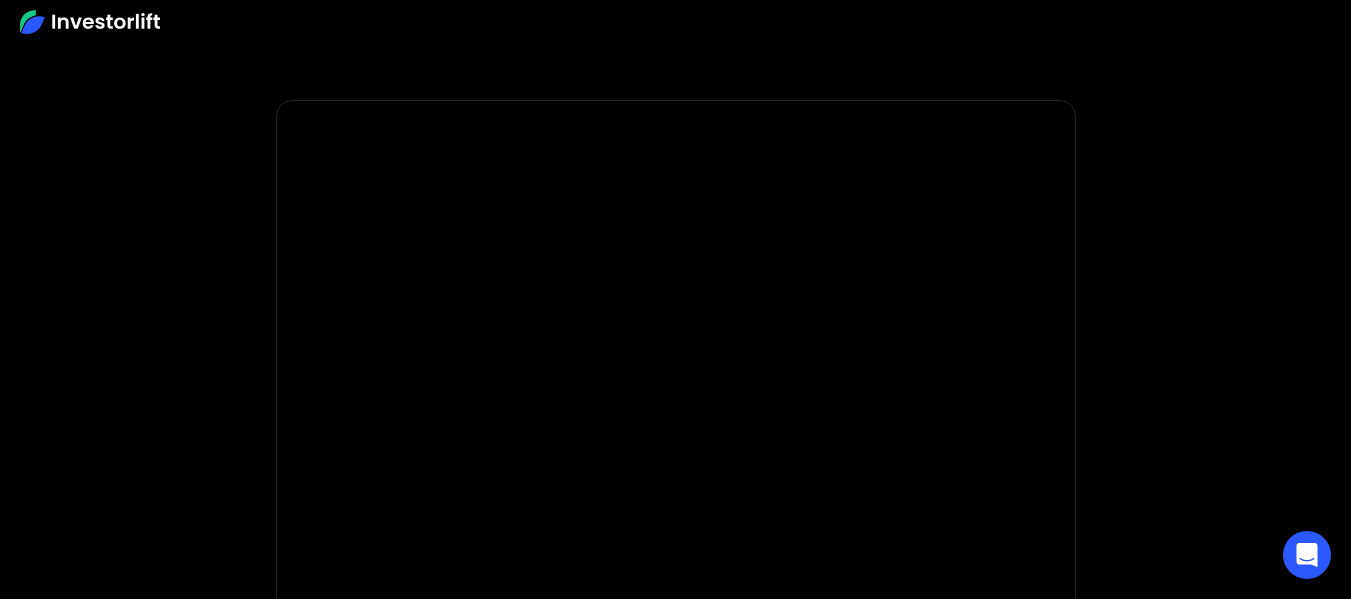 click at bounding box center [90, 22] 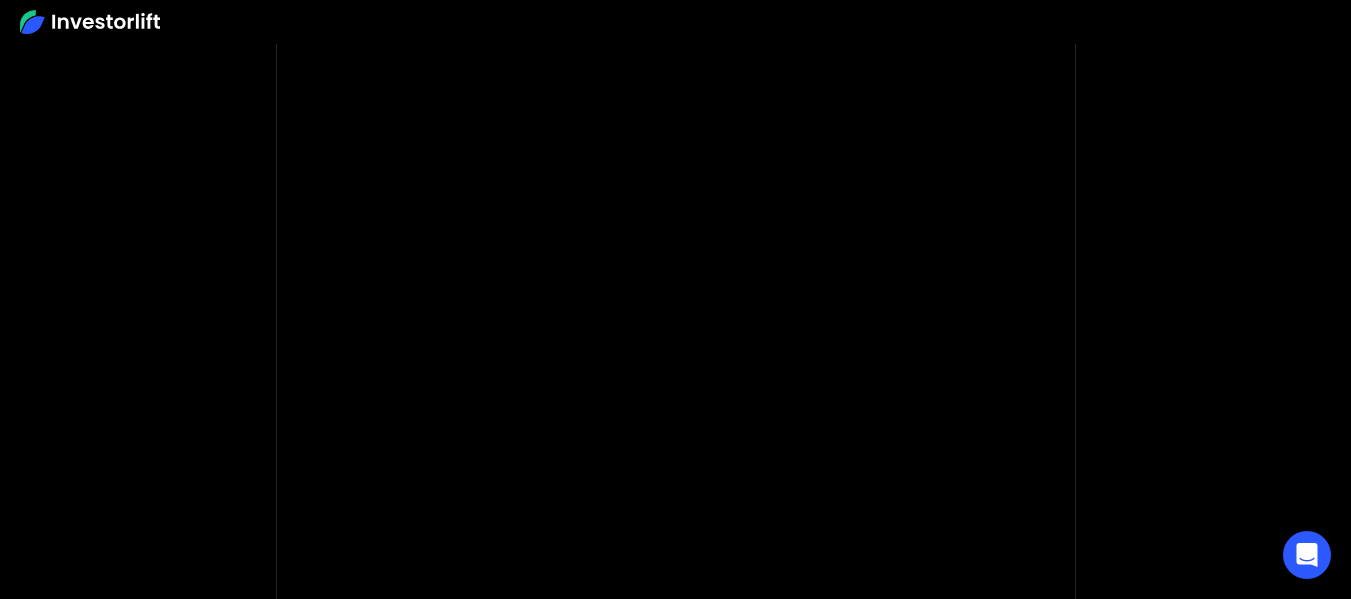 scroll, scrollTop: 100, scrollLeft: 0, axis: vertical 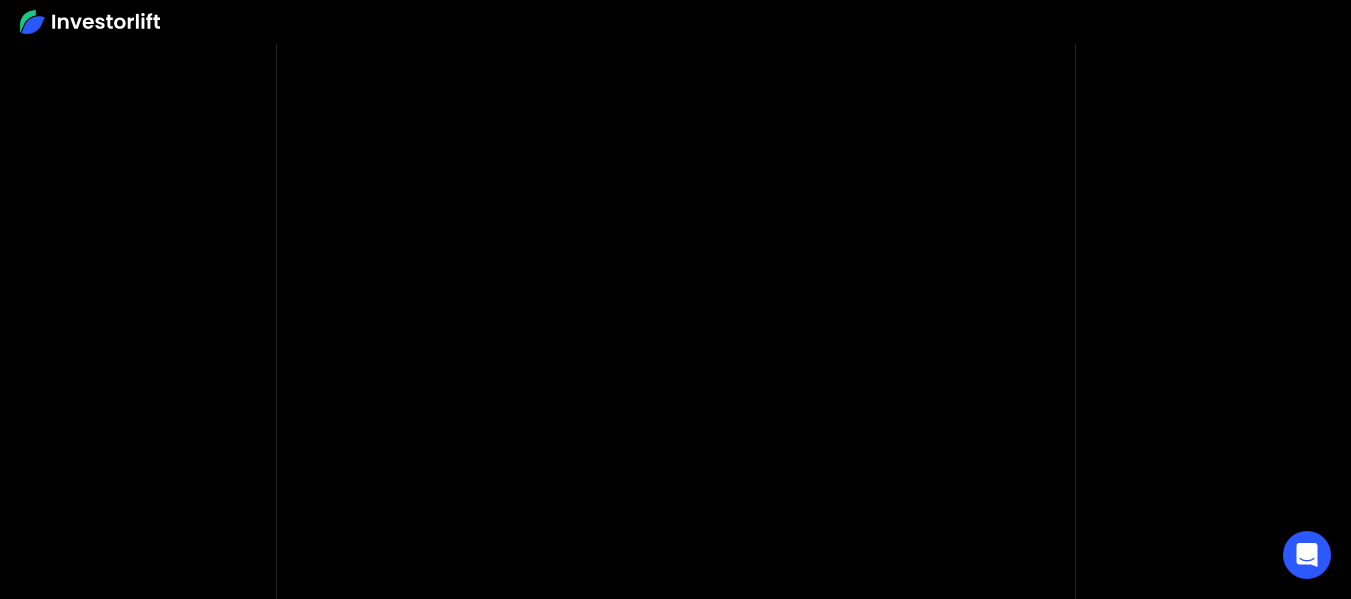 click at bounding box center (675, 22) 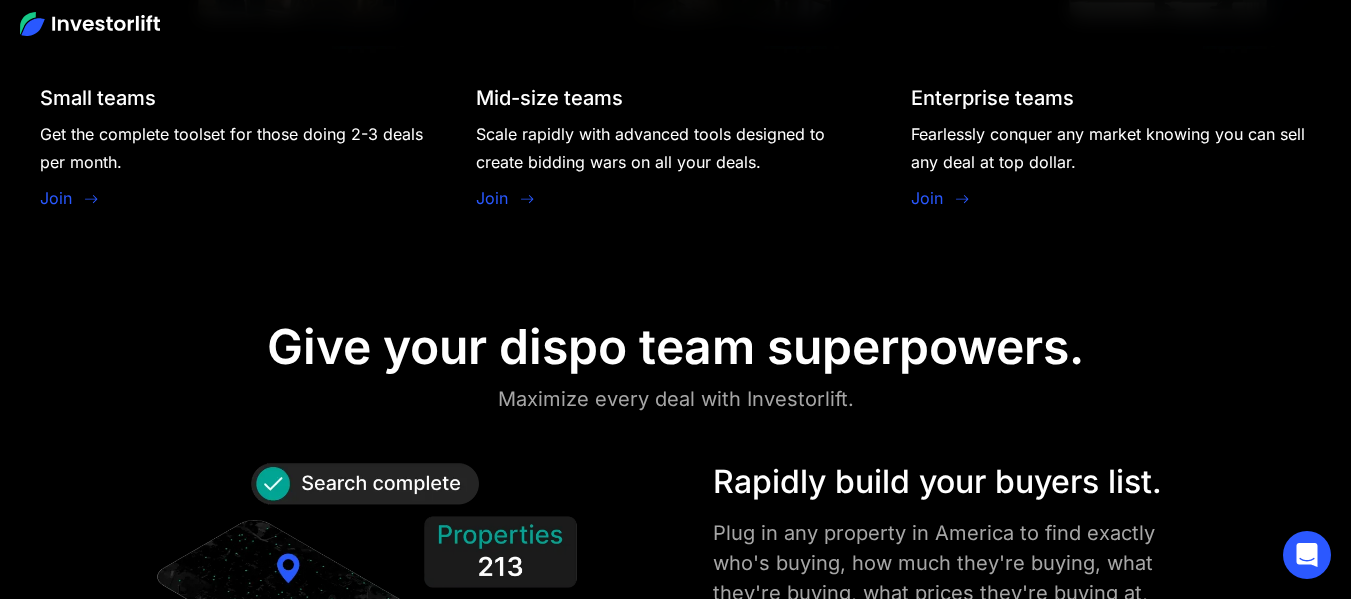scroll, scrollTop: 0, scrollLeft: 0, axis: both 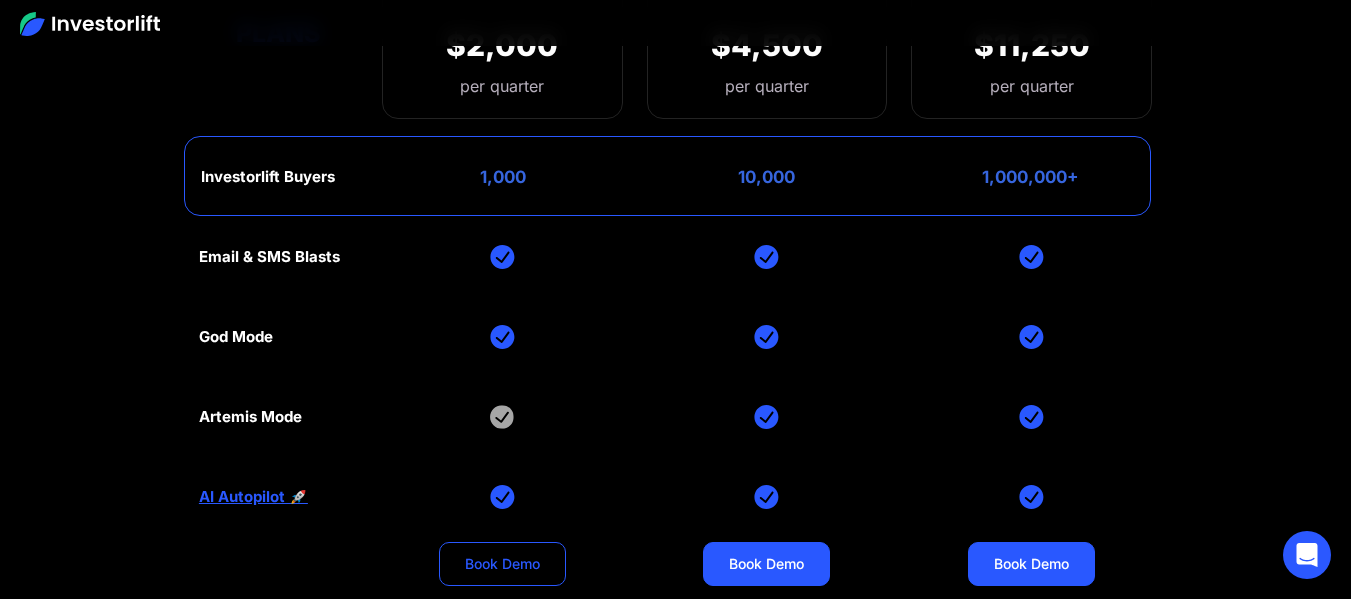 click on "Book Demo" at bounding box center (502, 564) 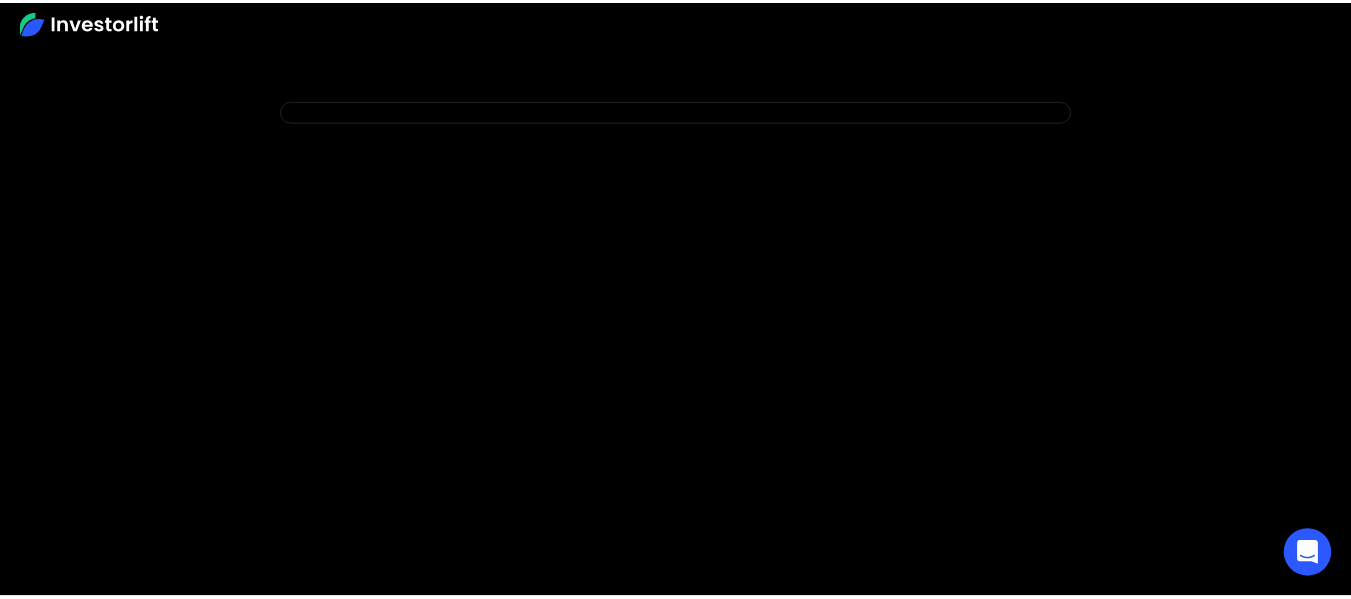 scroll, scrollTop: 0, scrollLeft: 0, axis: both 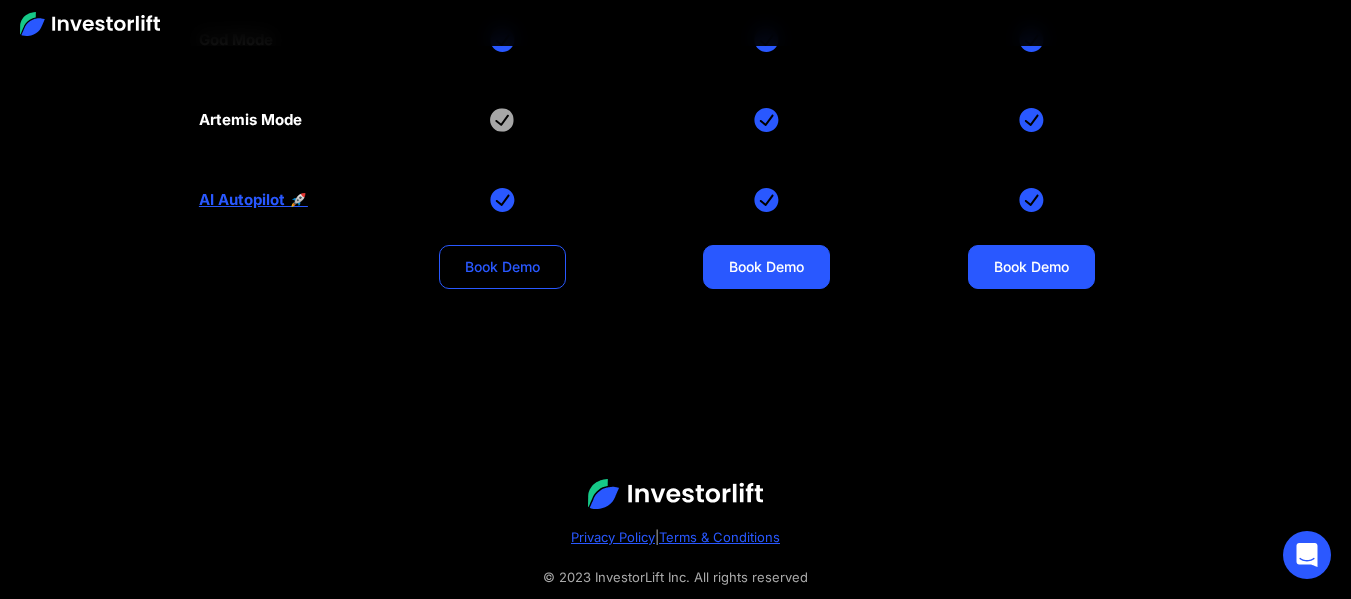 click on "Book Demo" at bounding box center (502, 267) 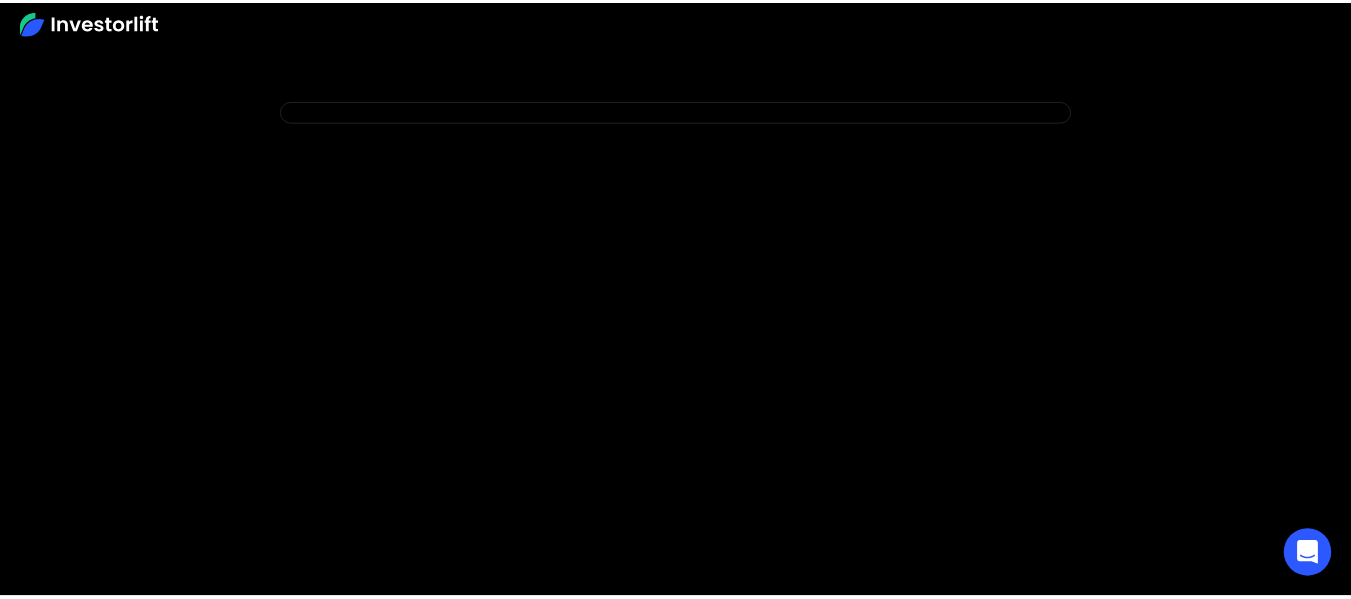 scroll, scrollTop: 0, scrollLeft: 0, axis: both 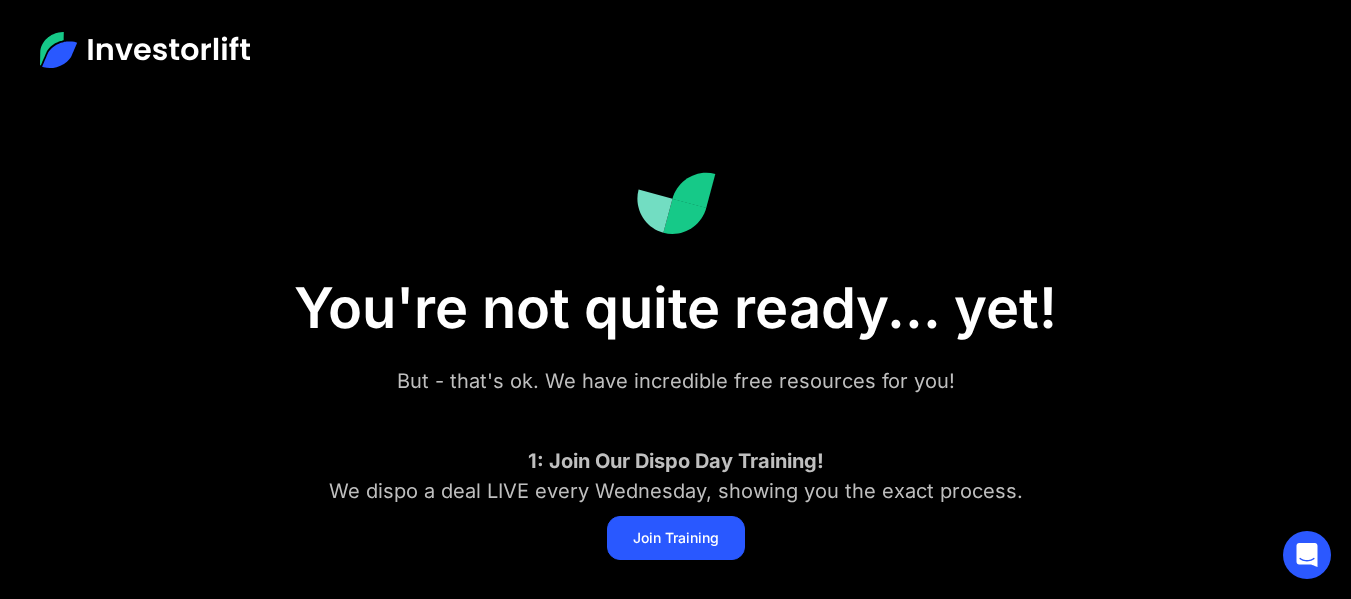 click at bounding box center (145, 50) 